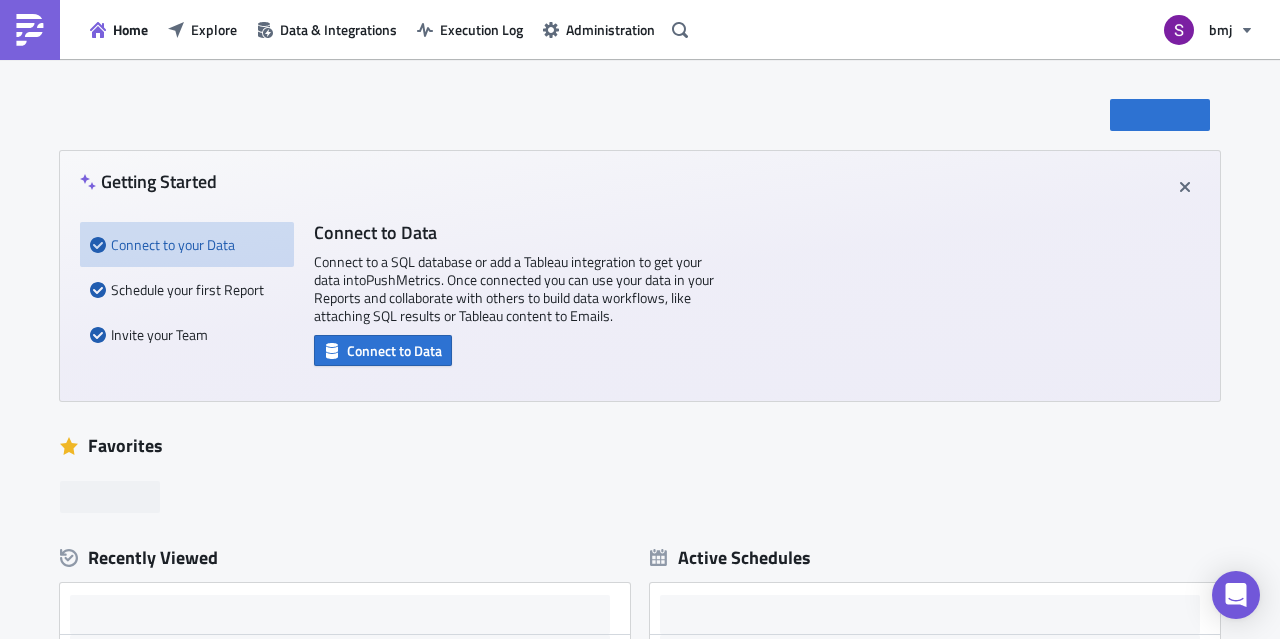 scroll, scrollTop: 0, scrollLeft: 0, axis: both 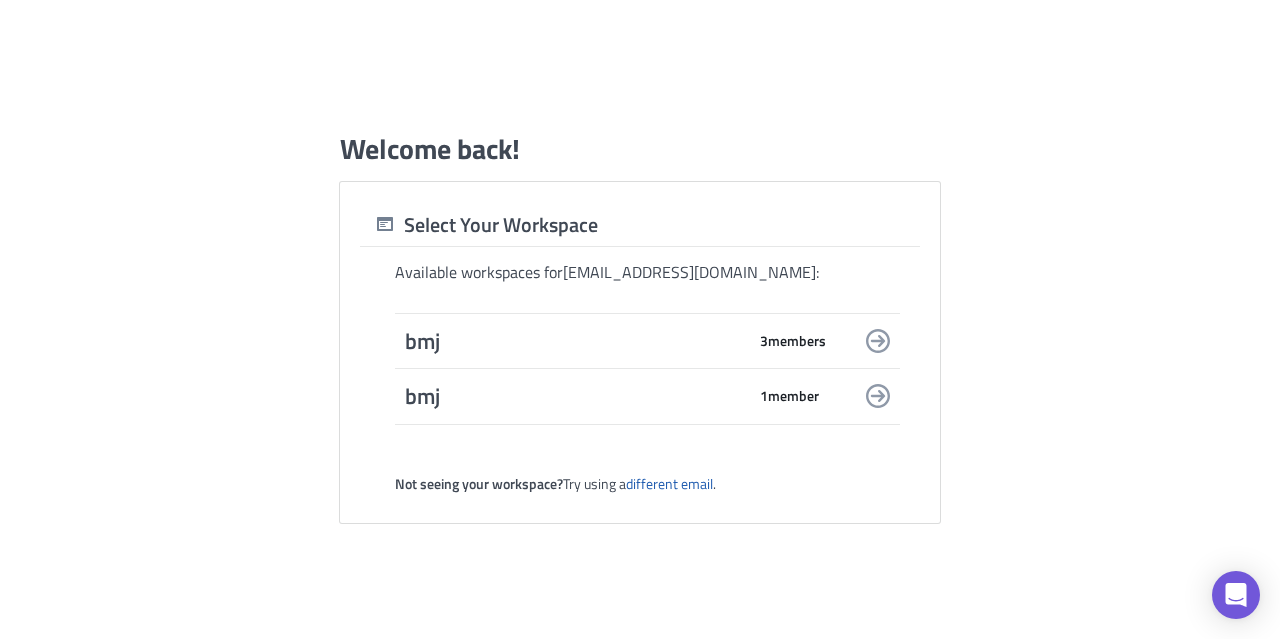 click on "bmj" at bounding box center [575, 341] 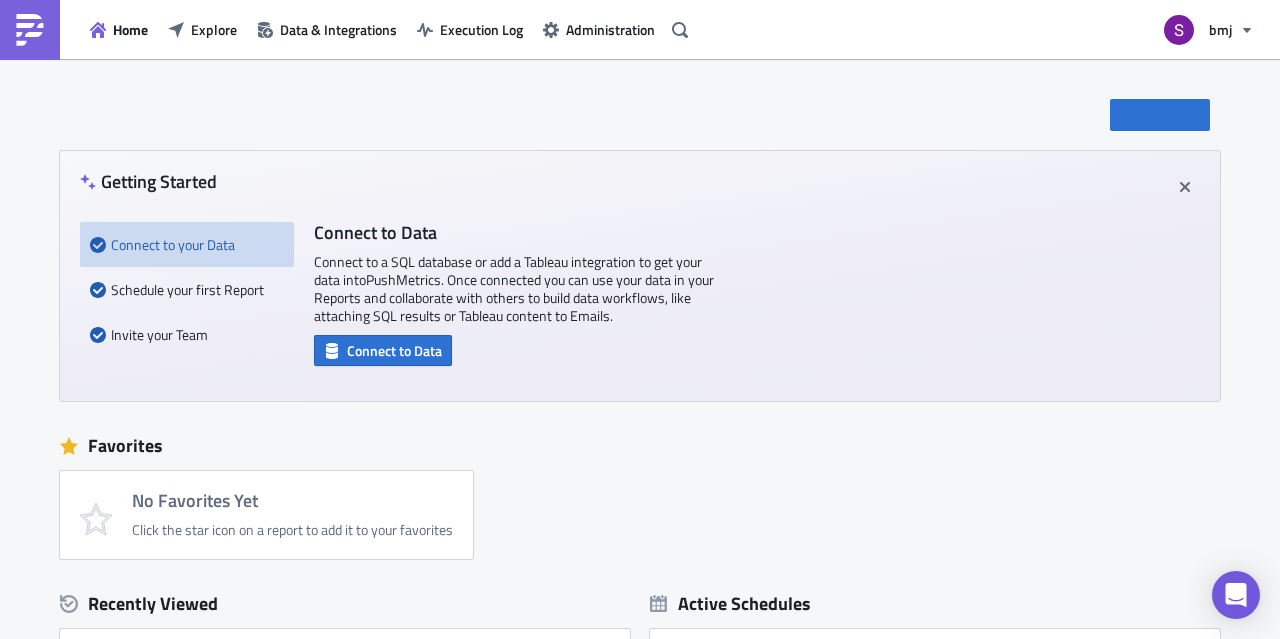 scroll, scrollTop: 0, scrollLeft: 0, axis: both 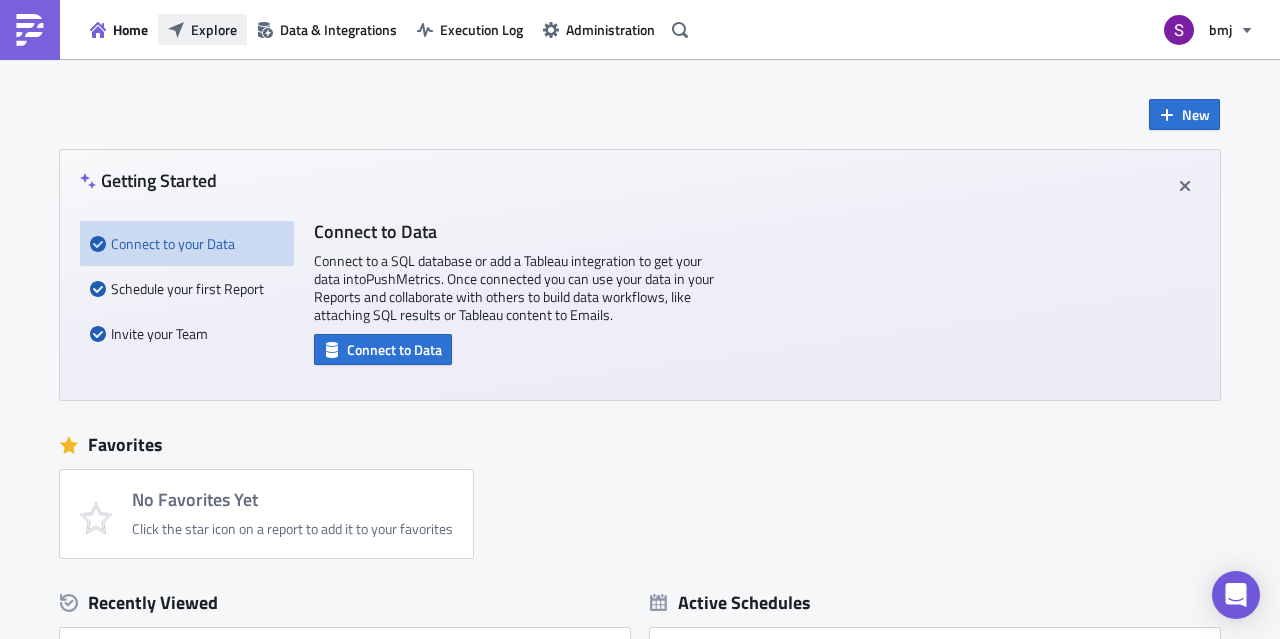 click on "Explore" at bounding box center (202, 29) 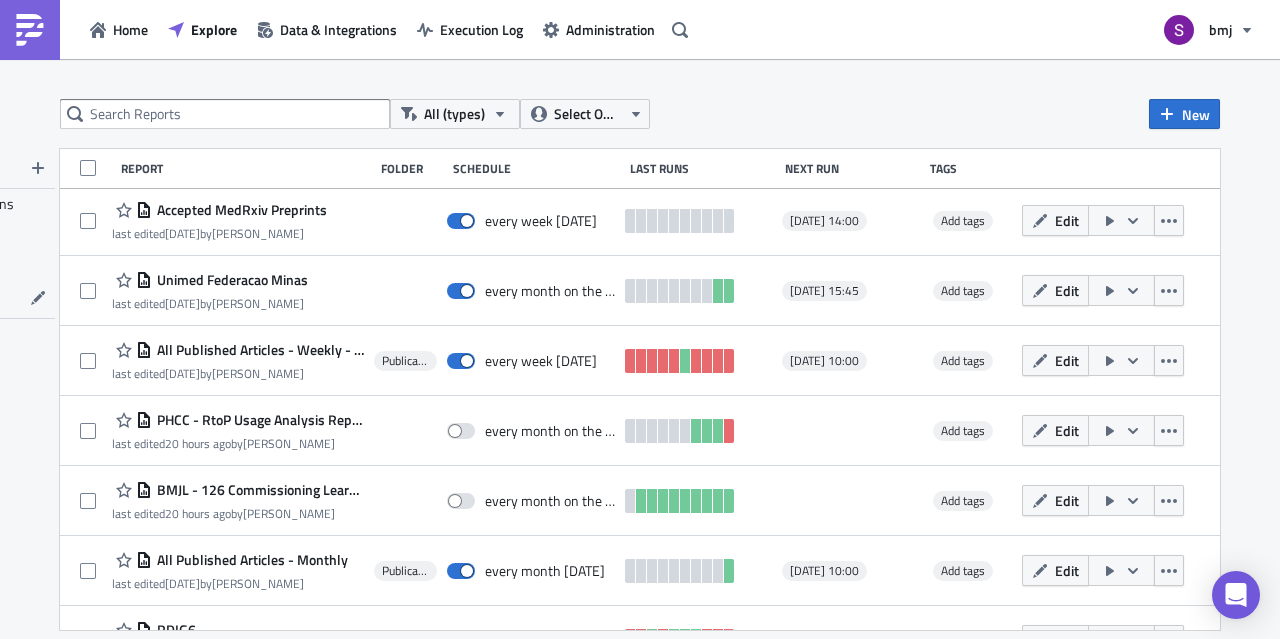 scroll, scrollTop: 440, scrollLeft: 0, axis: vertical 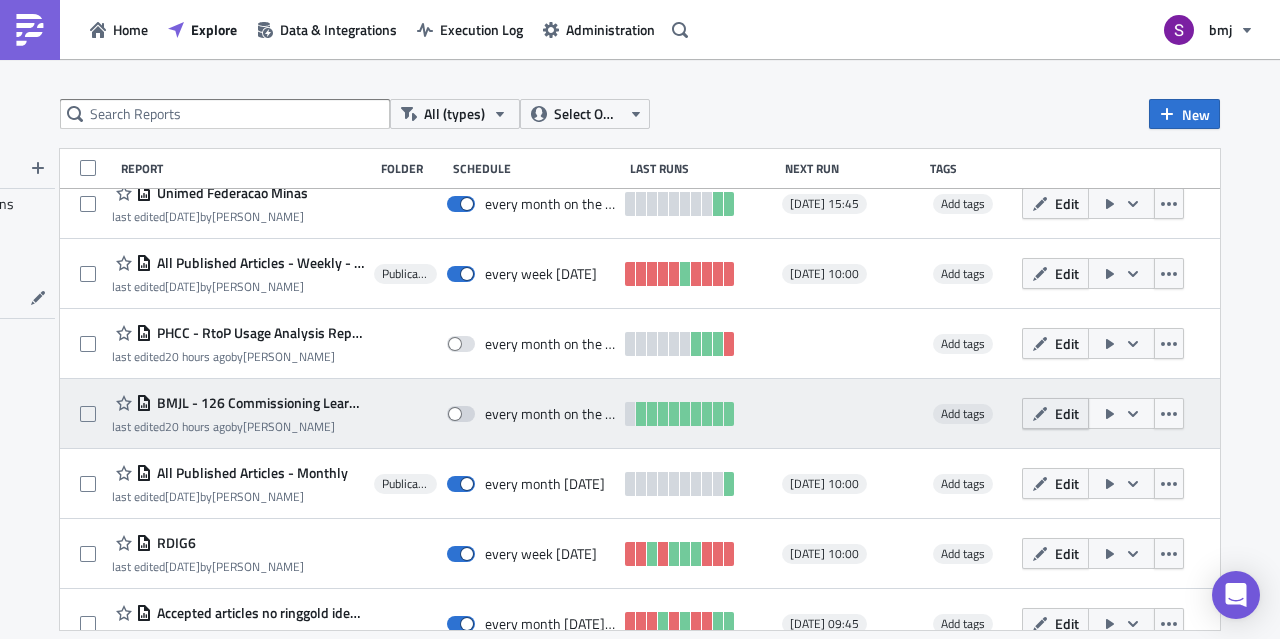 click on "Edit" at bounding box center (1067, 413) 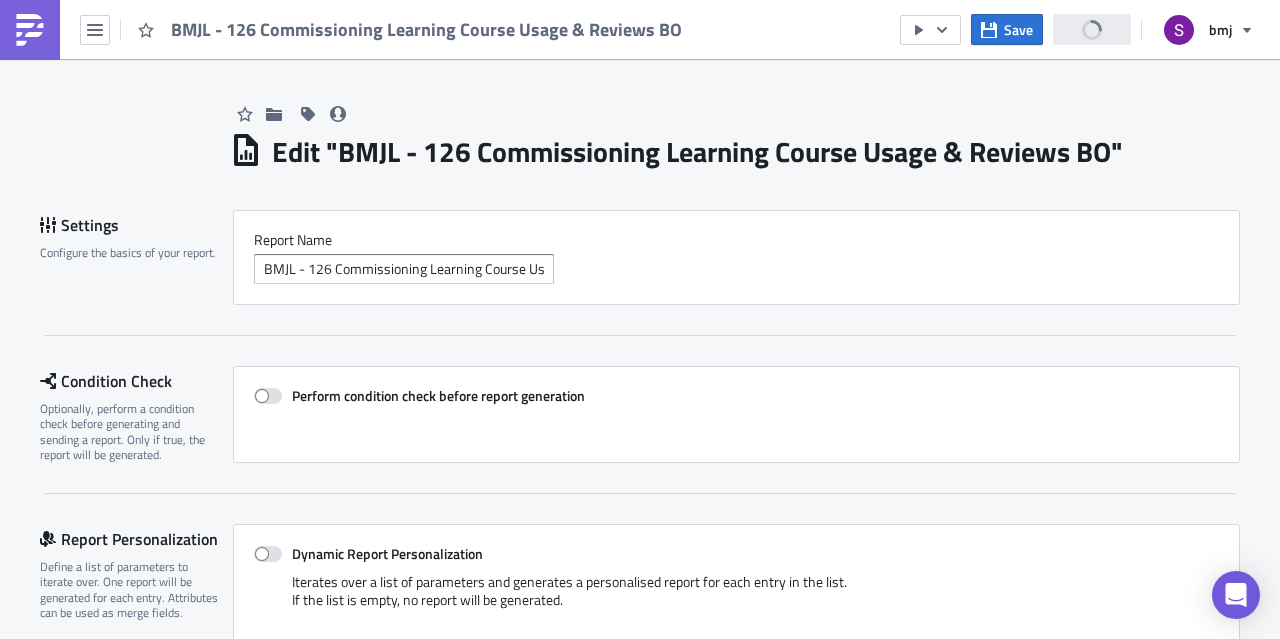 scroll, scrollTop: 0, scrollLeft: 0, axis: both 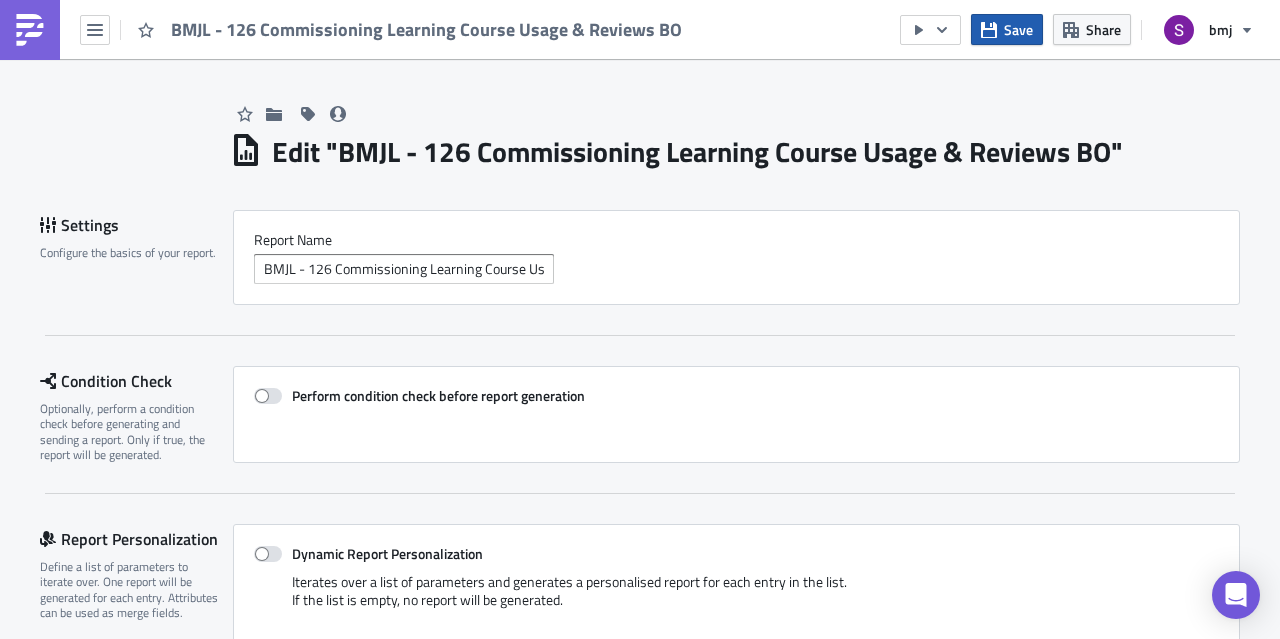 click on "Save" at bounding box center (1018, 29) 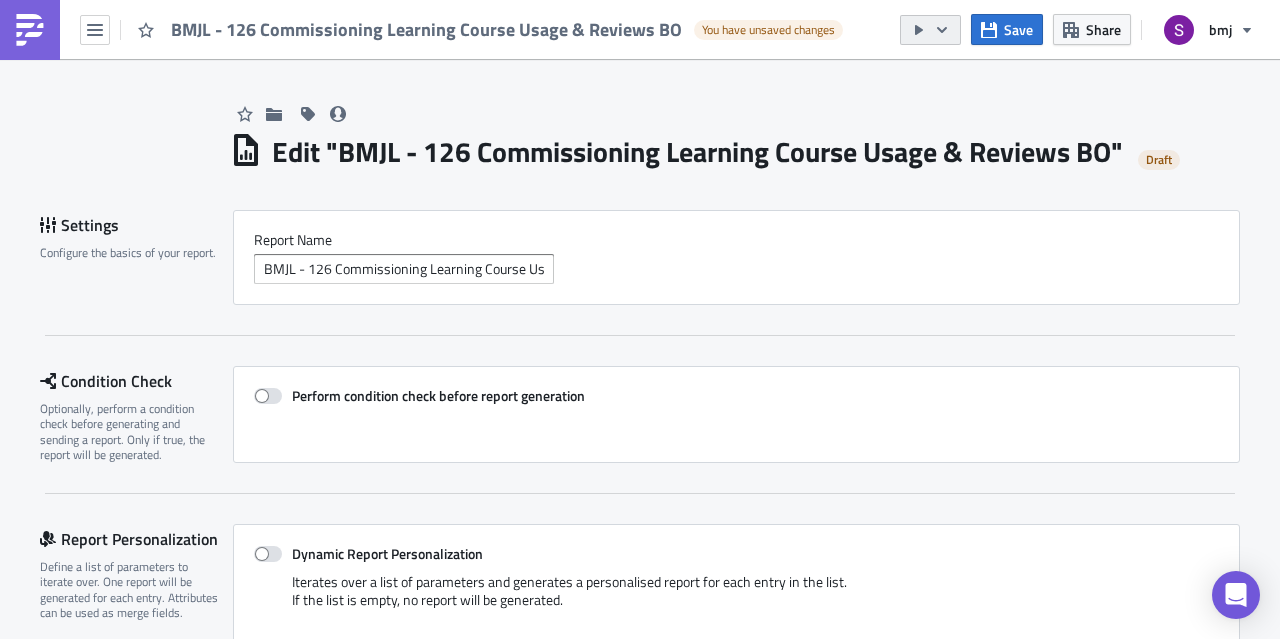 click 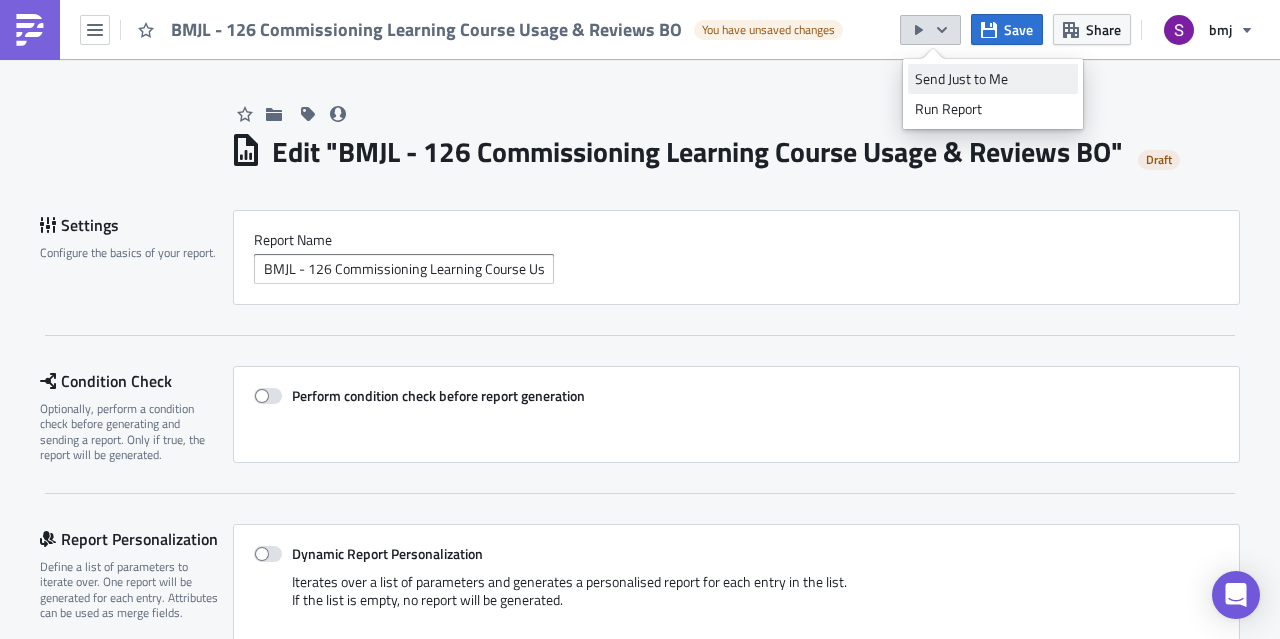 click on "Send Just to Me" at bounding box center (993, 79) 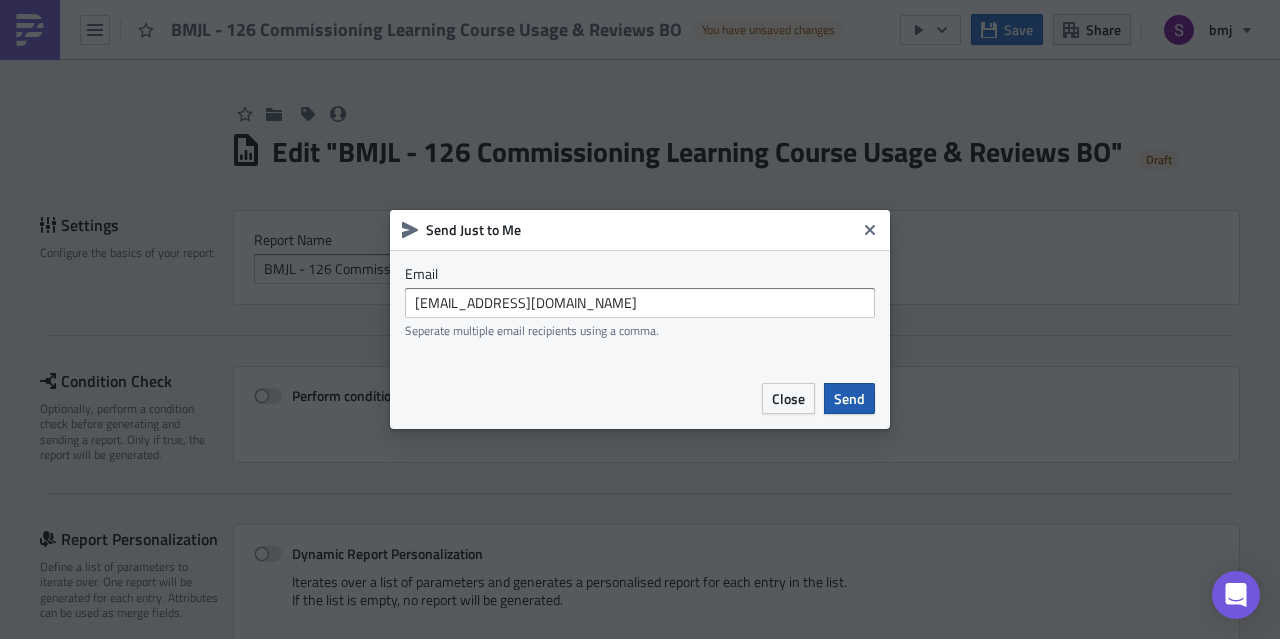 click on "Send" at bounding box center [849, 398] 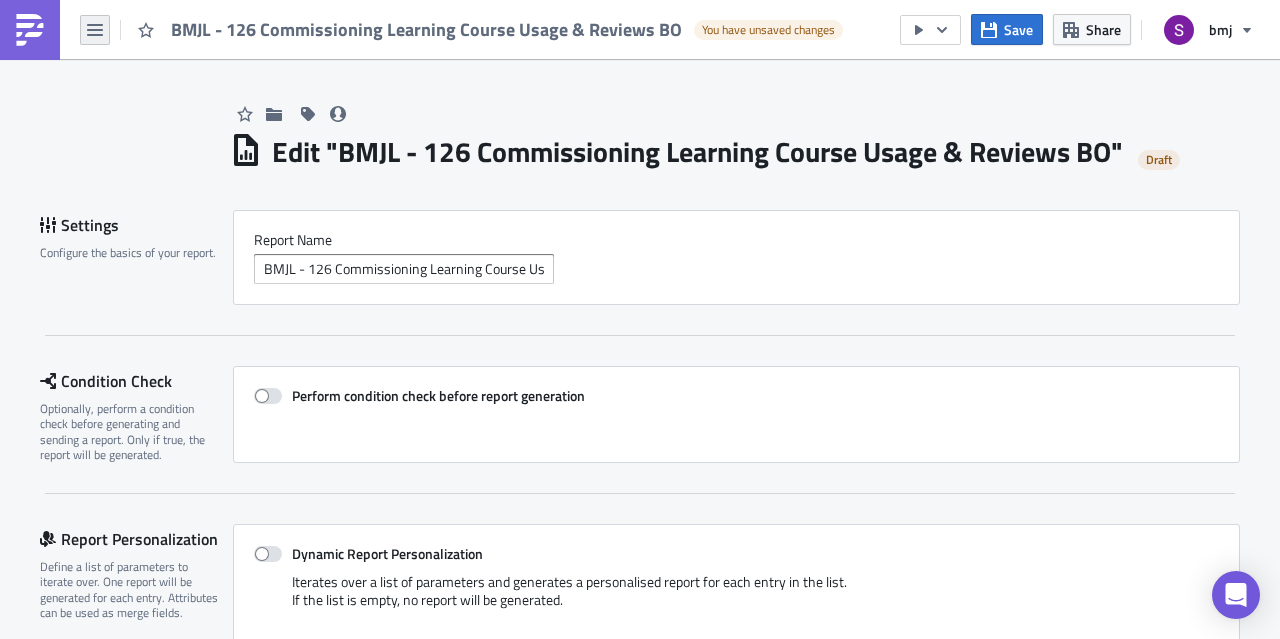 click 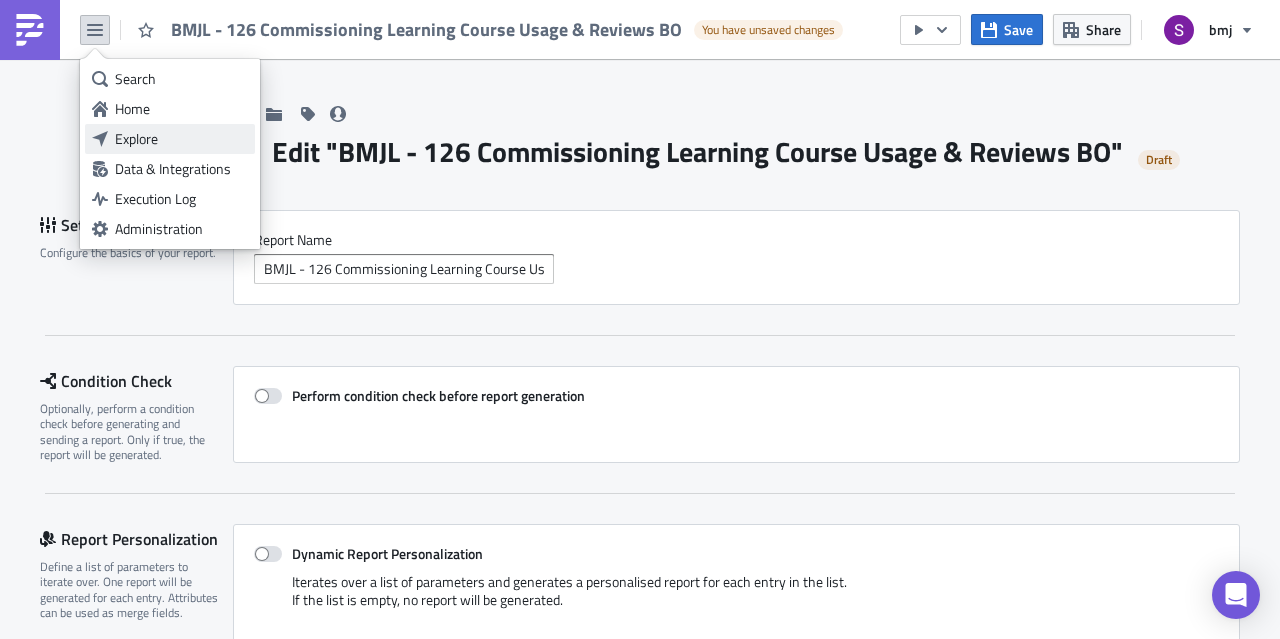 click on "Explore" at bounding box center [181, 139] 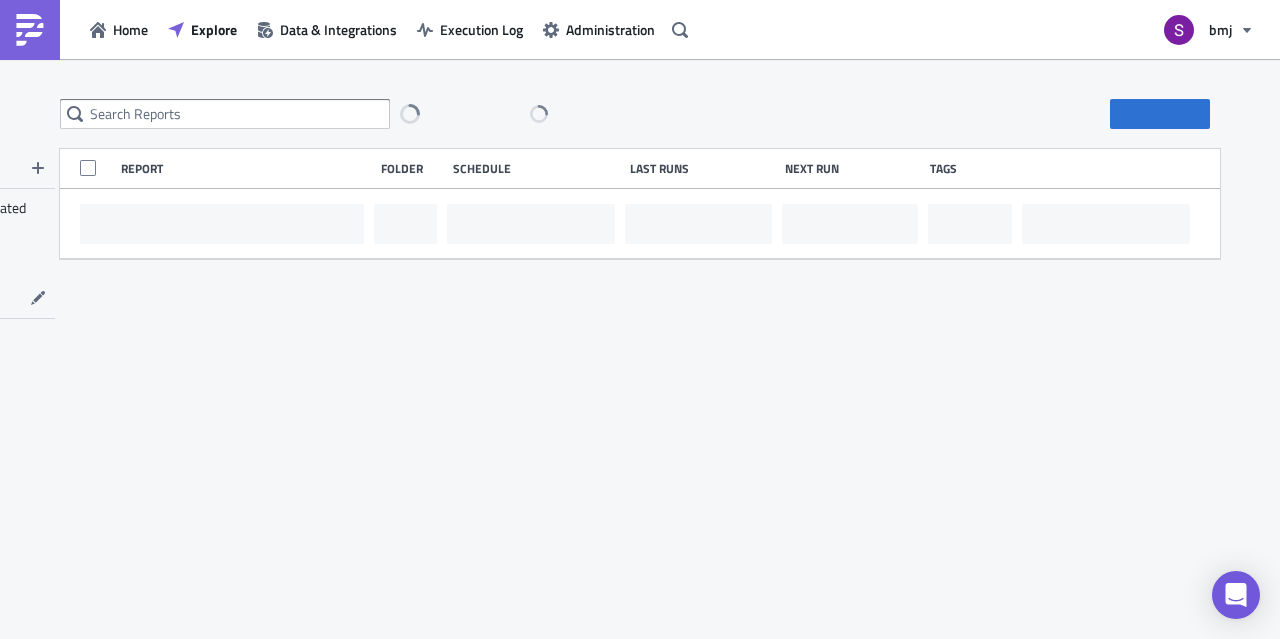 scroll, scrollTop: 0, scrollLeft: 0, axis: both 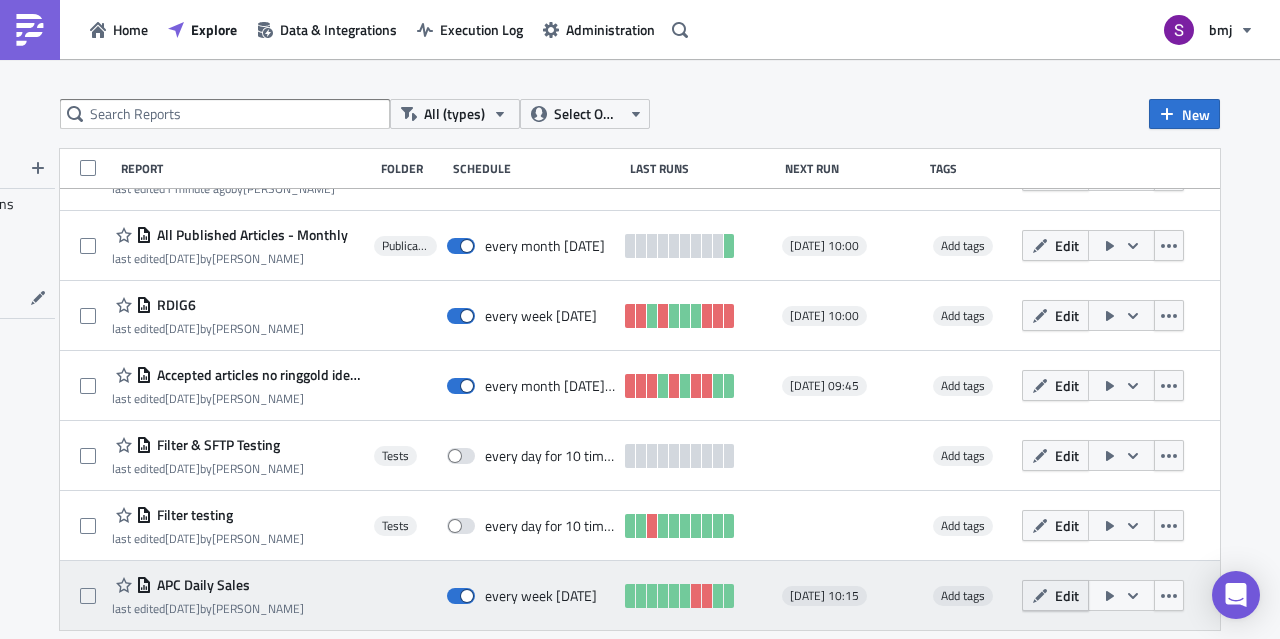 click 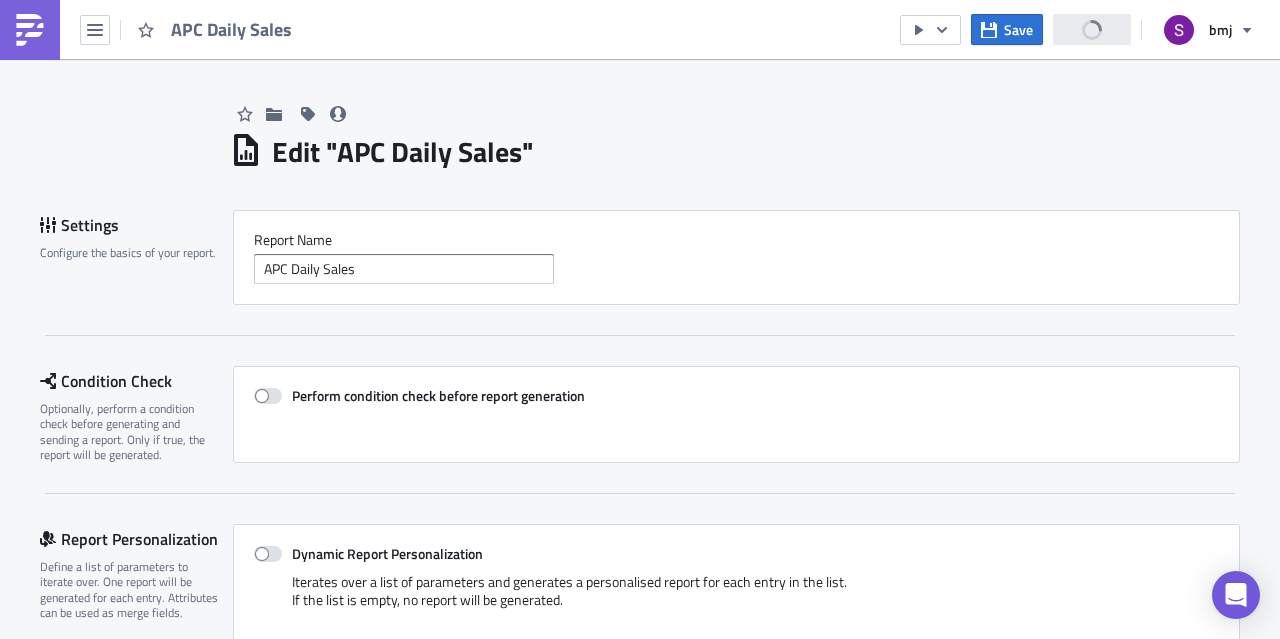 scroll, scrollTop: 0, scrollLeft: 0, axis: both 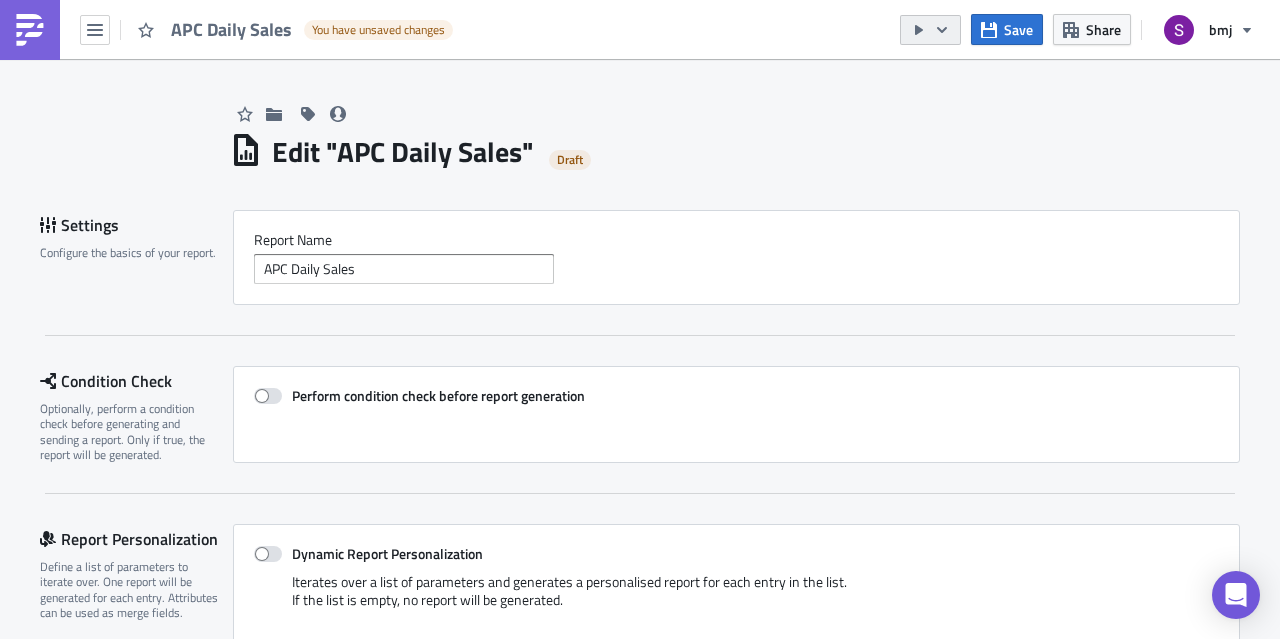 click 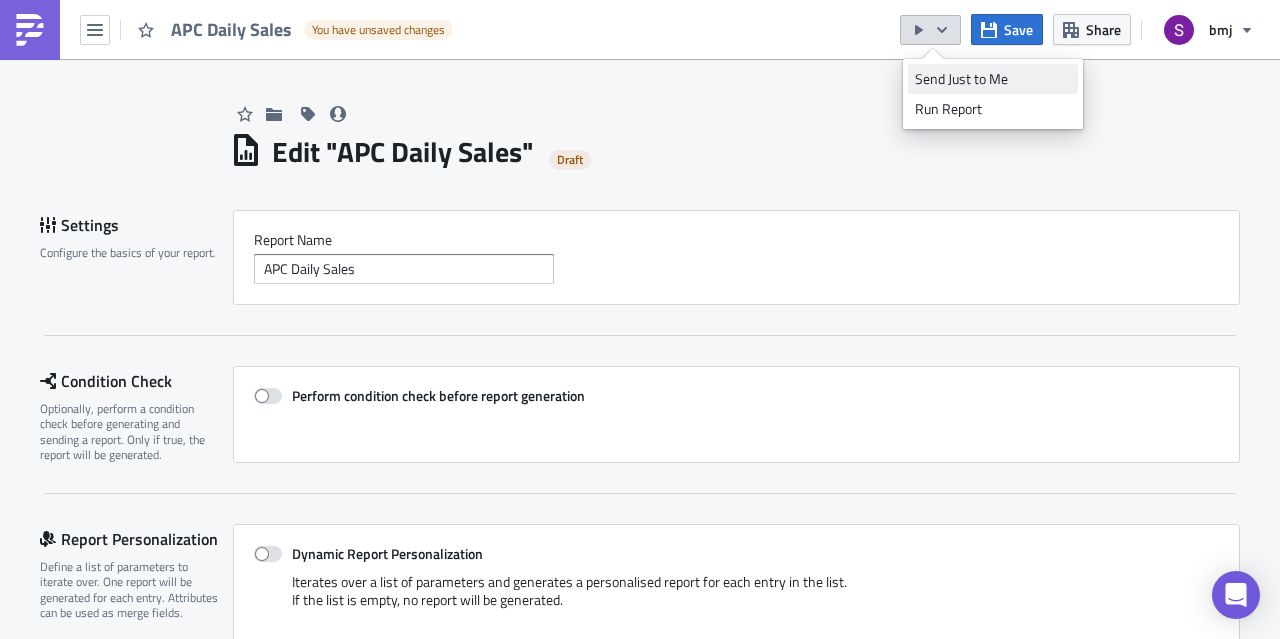click on "Send Just to Me" at bounding box center [993, 79] 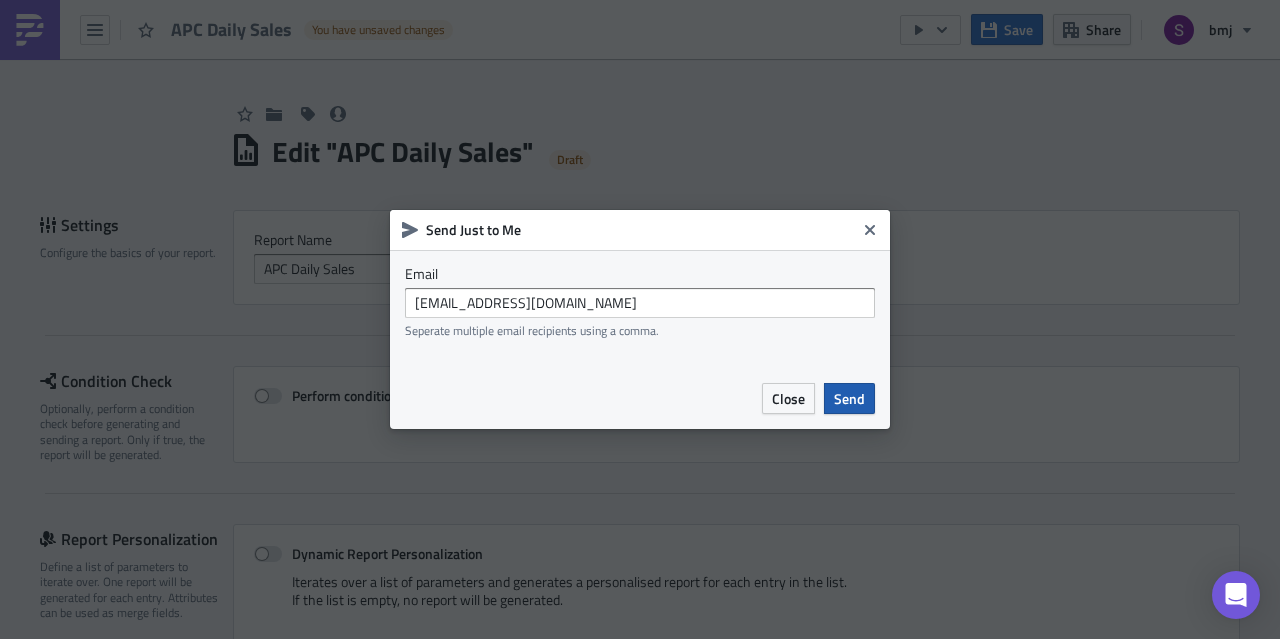 click on "Send" at bounding box center [849, 398] 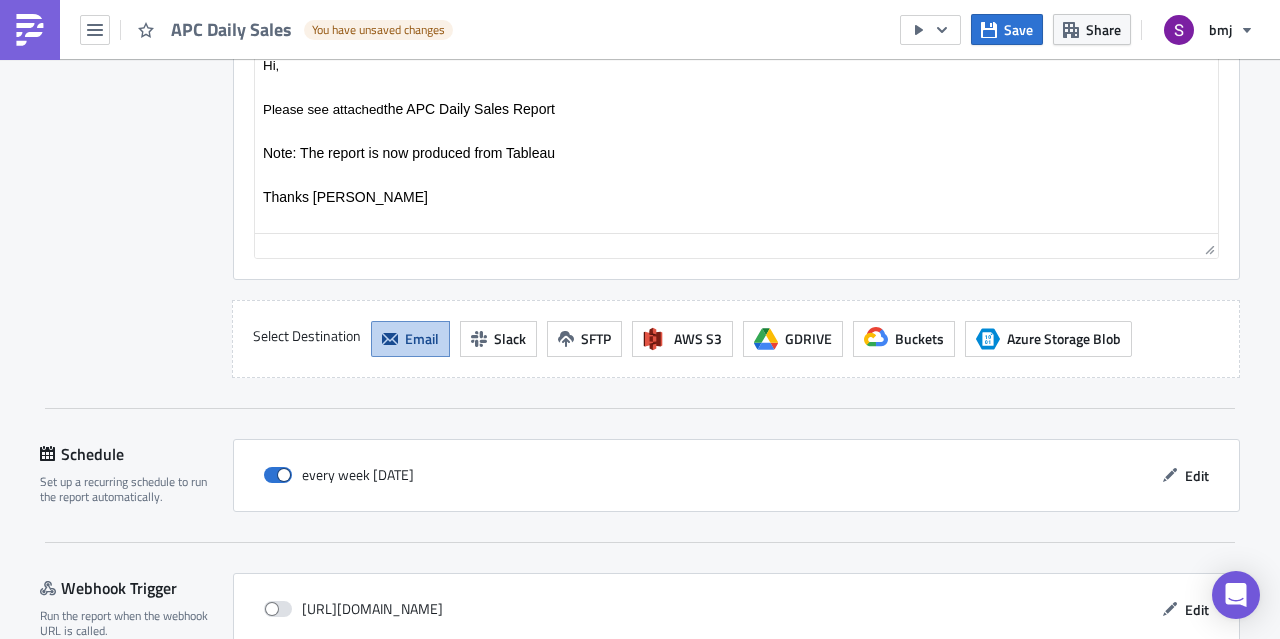 scroll, scrollTop: 2944, scrollLeft: 0, axis: vertical 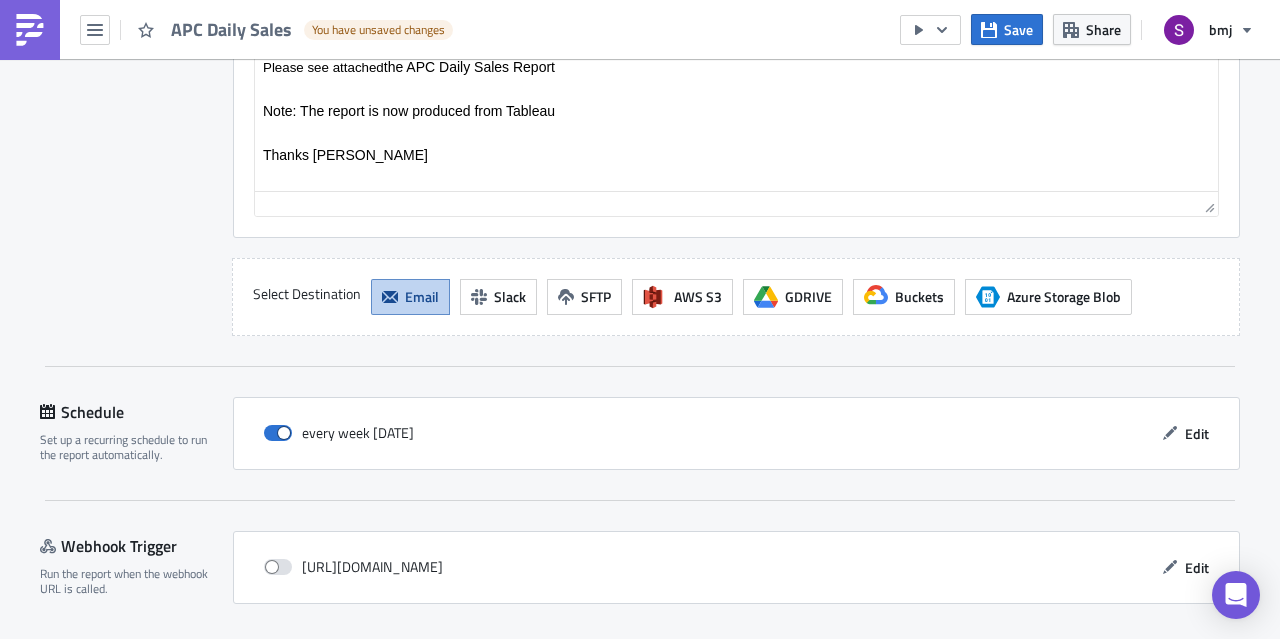 click on "Save & Exit" at bounding box center [1196, 669] 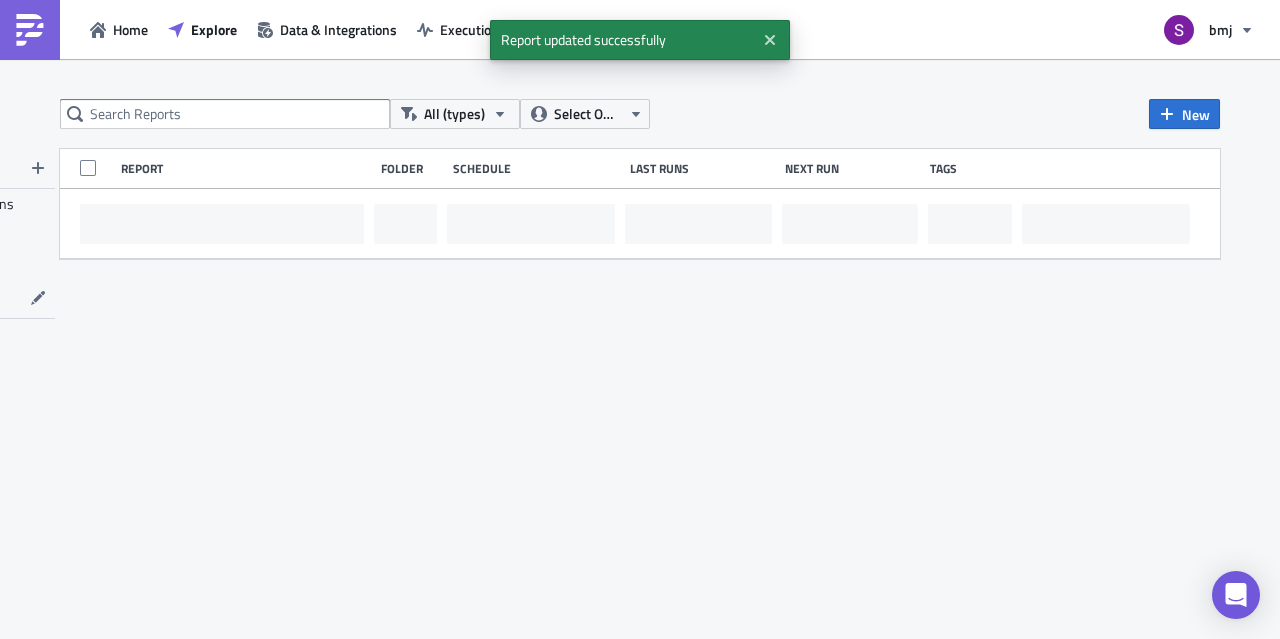 scroll, scrollTop: 0, scrollLeft: 0, axis: both 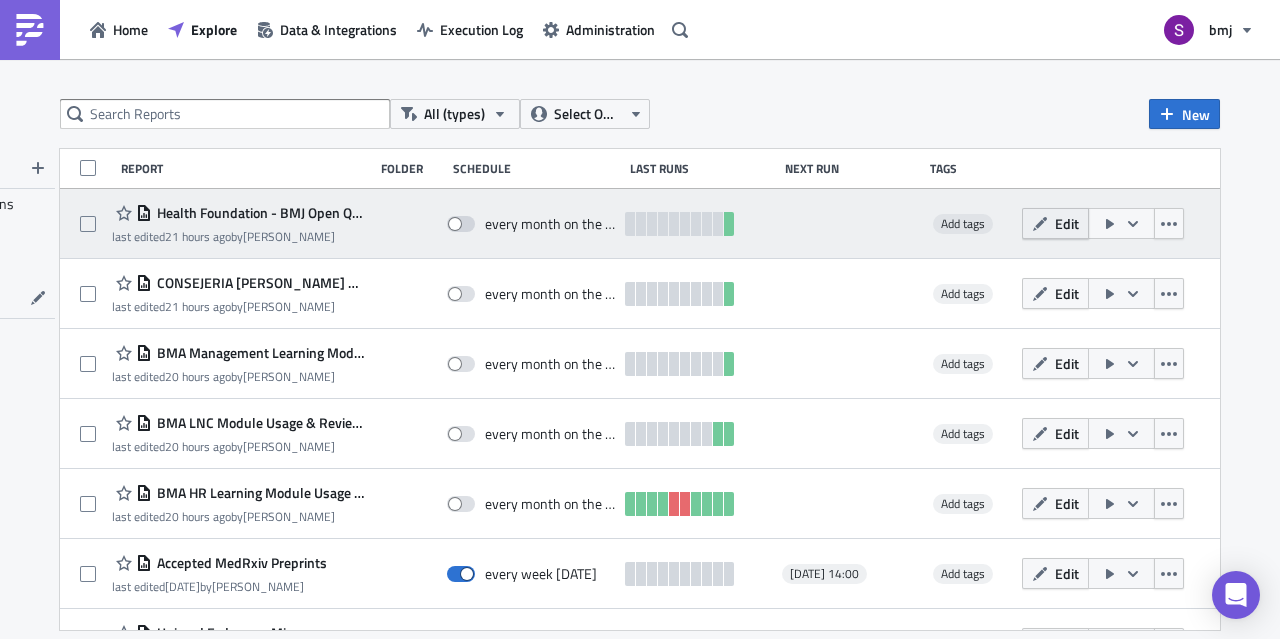 click on "Edit" at bounding box center [1067, 223] 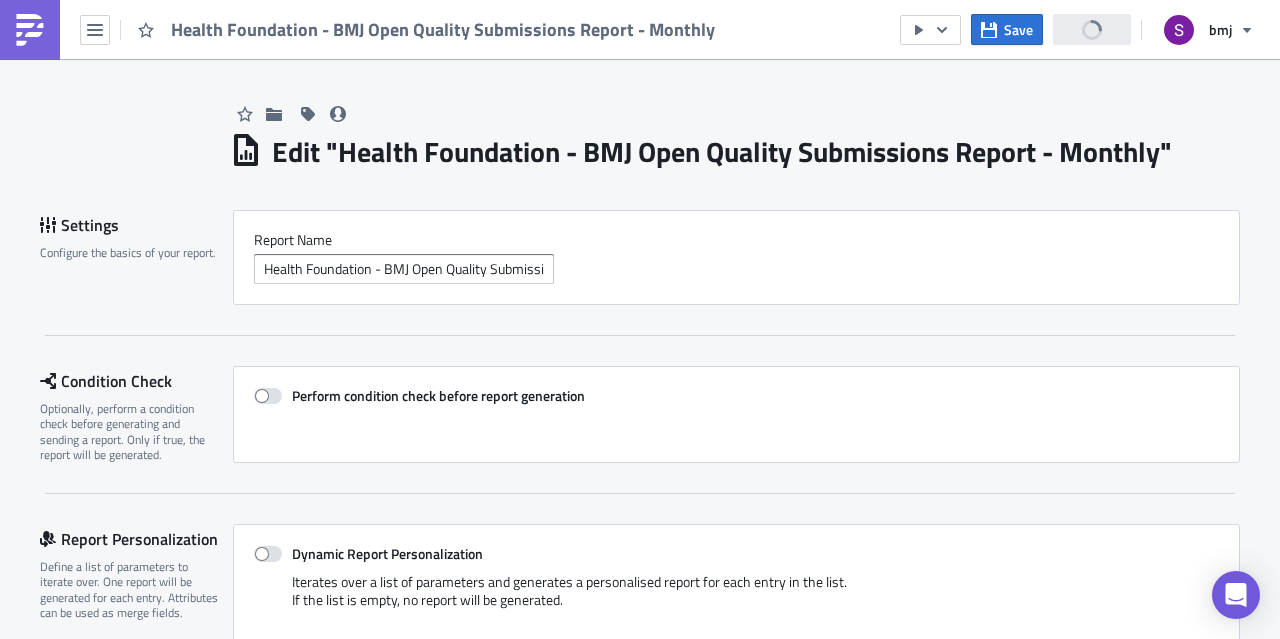 scroll, scrollTop: 0, scrollLeft: 0, axis: both 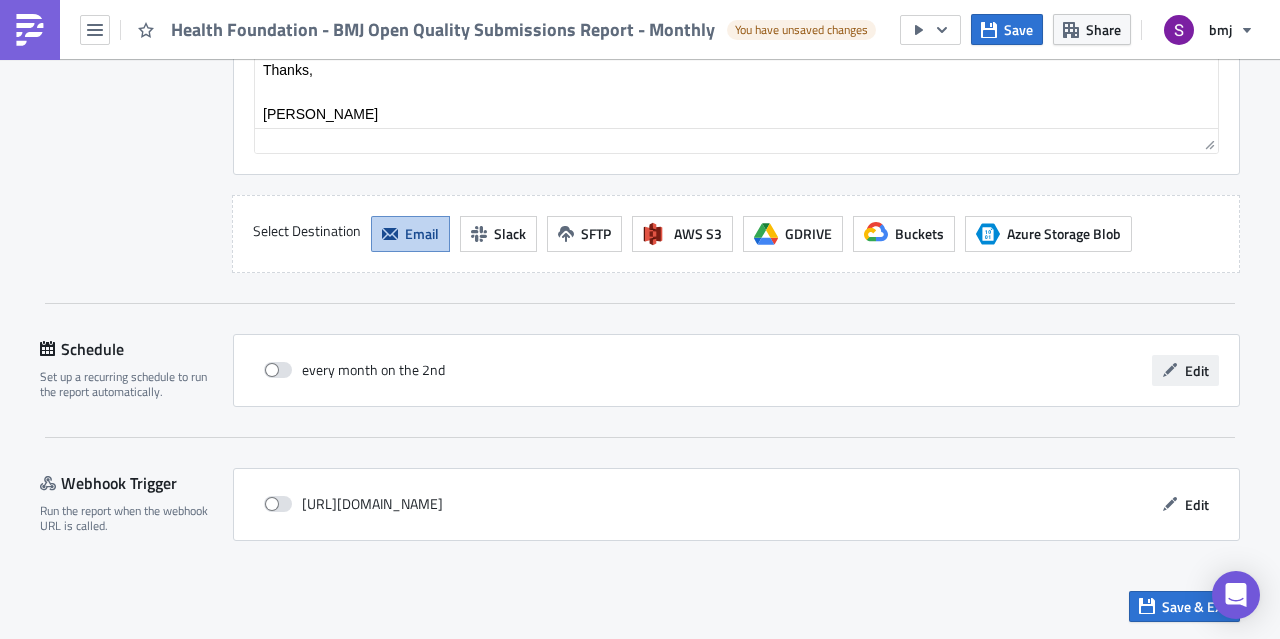 click on "Edit" at bounding box center (1197, 370) 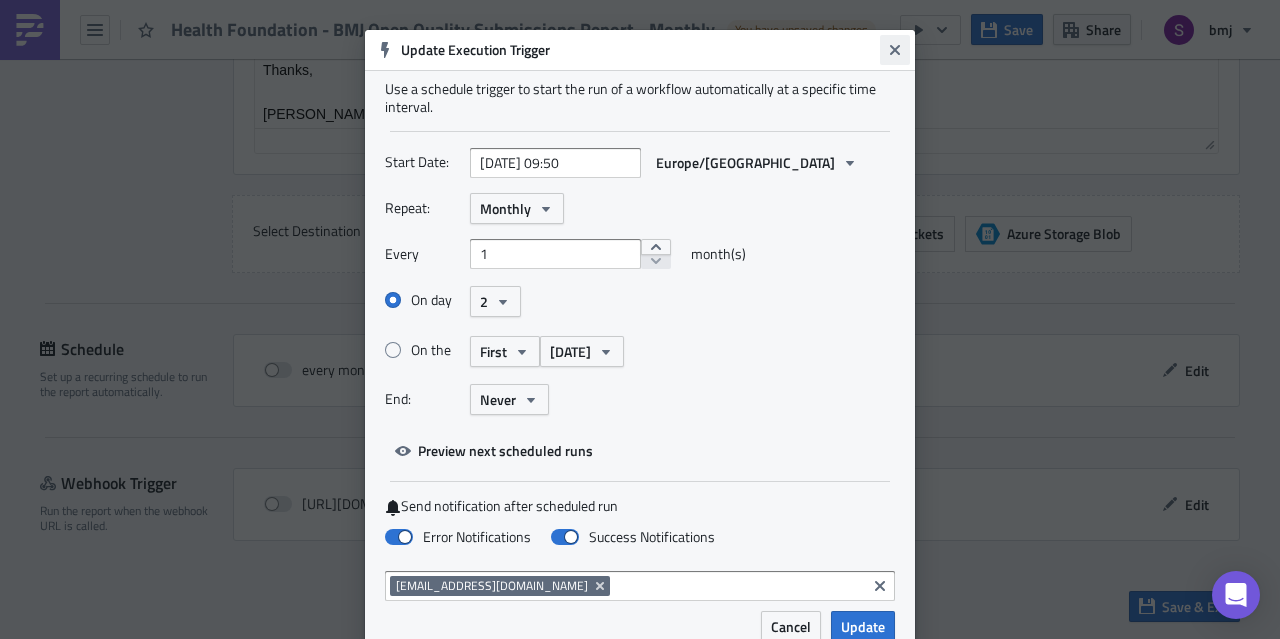click 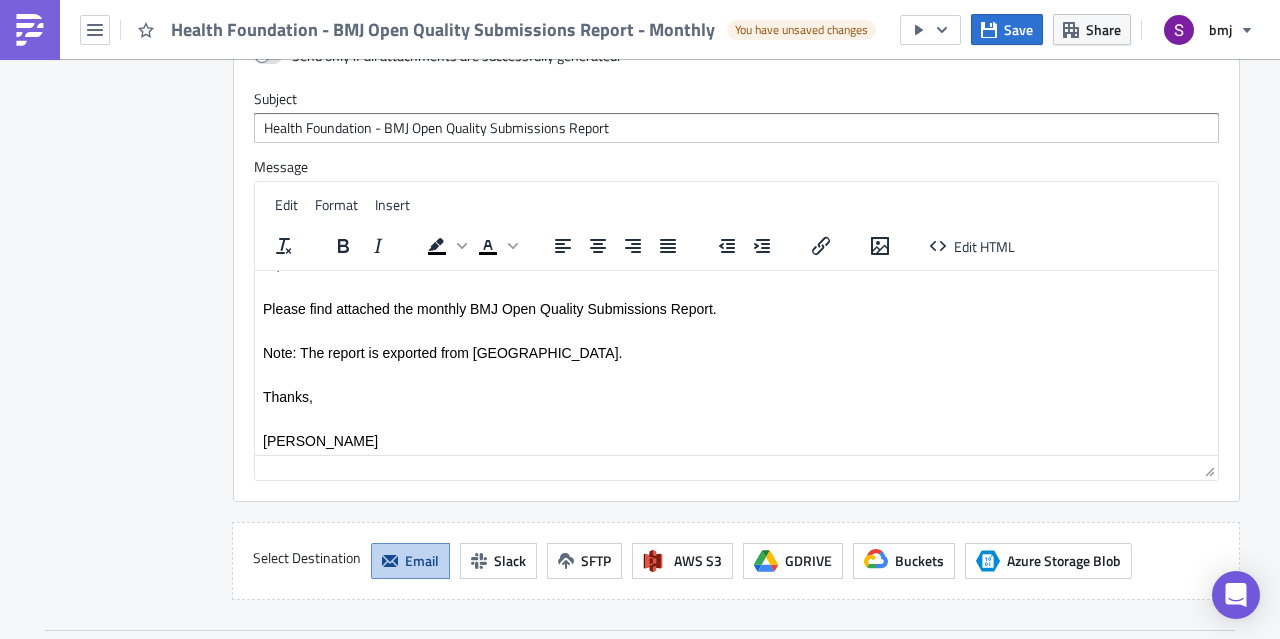 scroll, scrollTop: 1728, scrollLeft: 0, axis: vertical 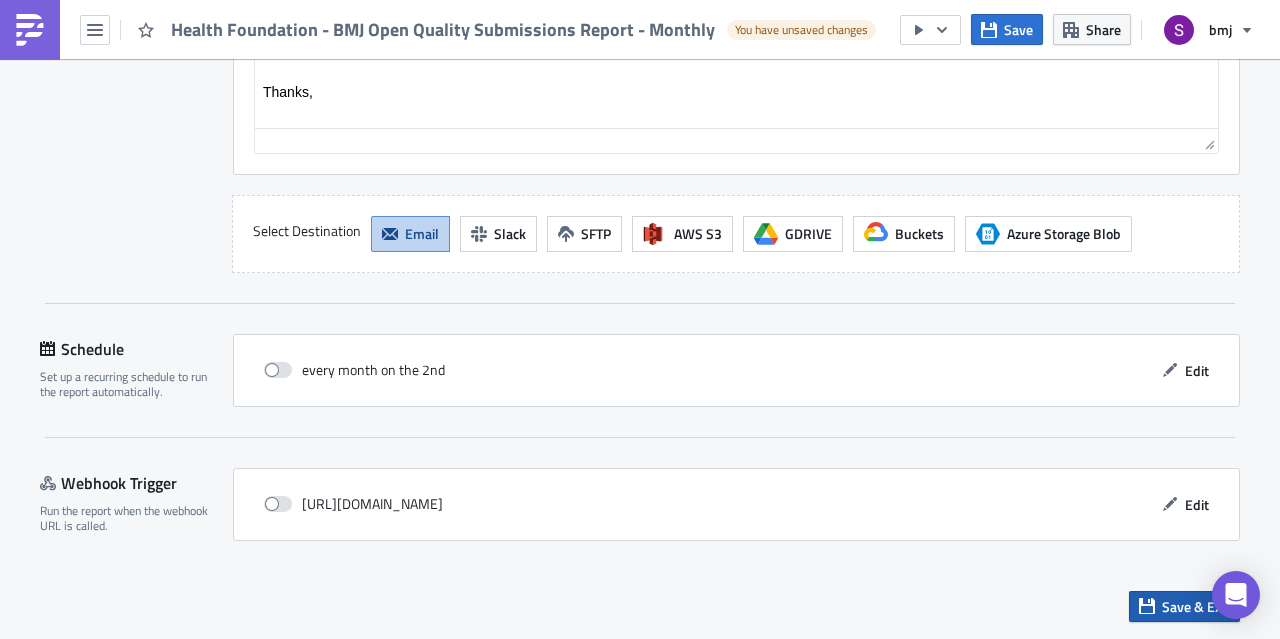 click 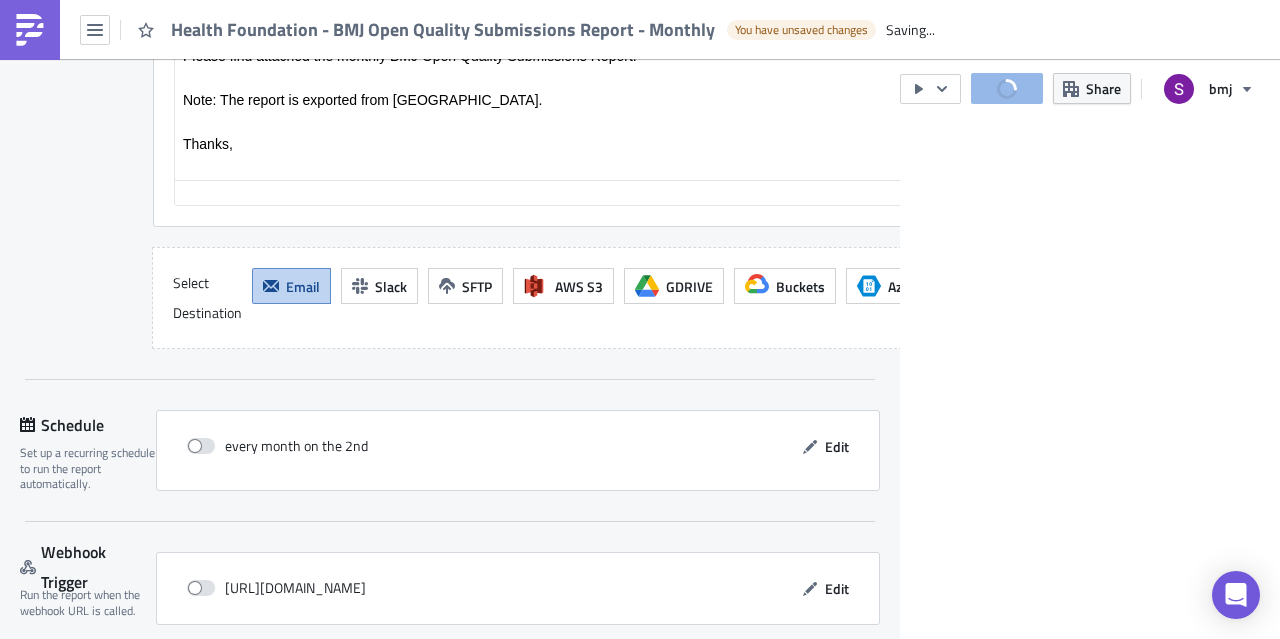 scroll, scrollTop: 2126, scrollLeft: 0, axis: vertical 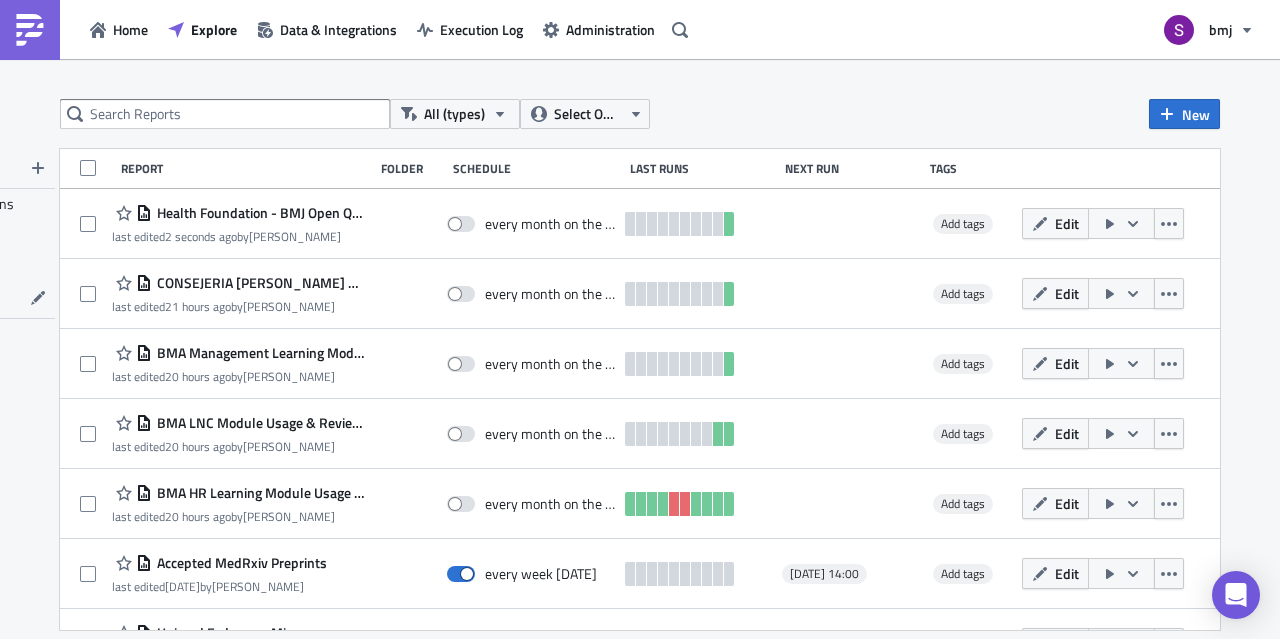 click on "All (types) Select Owner New FOLDERS Publications Tests TAGS Report Folder Schedule Last Runs Next Run Tags Health Foundation - BMJ Open Quality Submissions Report - Monthly last edited  2 seconds ago  by  Stephen Kershaw every month on the 2nd  Add tags Edit CONSEJERIA DE SANIDAD DE MADRID - BMJ Case Reports Submissions & Page Views Usage Report last edited  21 hours ago  by  Stephen Kershaw every month on the 2nd  Add tags Edit BMA Management Learning Module Usage & Reviews last edited  20 hours ago  by  Stephen Kershaw every month on the 1st  Add tags Edit BMA LNC Module Usage & Reviews (for publication) - Monthly last edited  20 hours ago  by  Stephen Kershaw every month on the 1st  Add tags Edit BMA HR Learning Module Usage & Reviews - Monthly last edited  20 hours ago  by  Stephen Kershaw every month on the 1st  Add tags Edit Accepted MedRxiv Preprints last edited  7 days ago  by  Matthew Boliver every week on Wednesday  2025-07-16 14:00 Add tags Edit Unimed Federacao Minas last edited   by  Edit" at bounding box center [640, 350] 